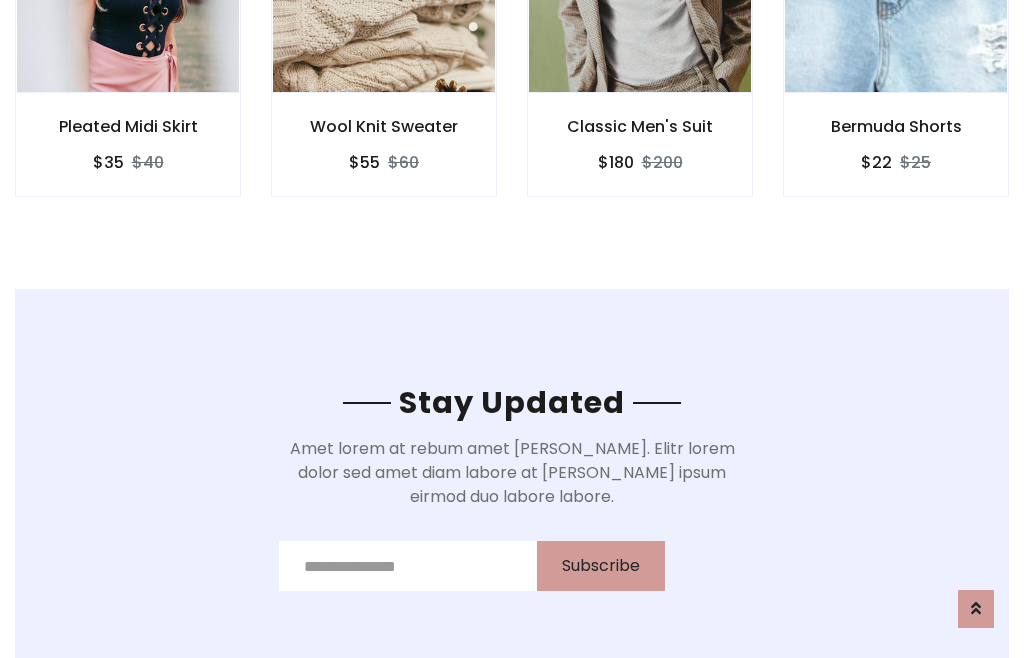 scroll, scrollTop: 3012, scrollLeft: 0, axis: vertical 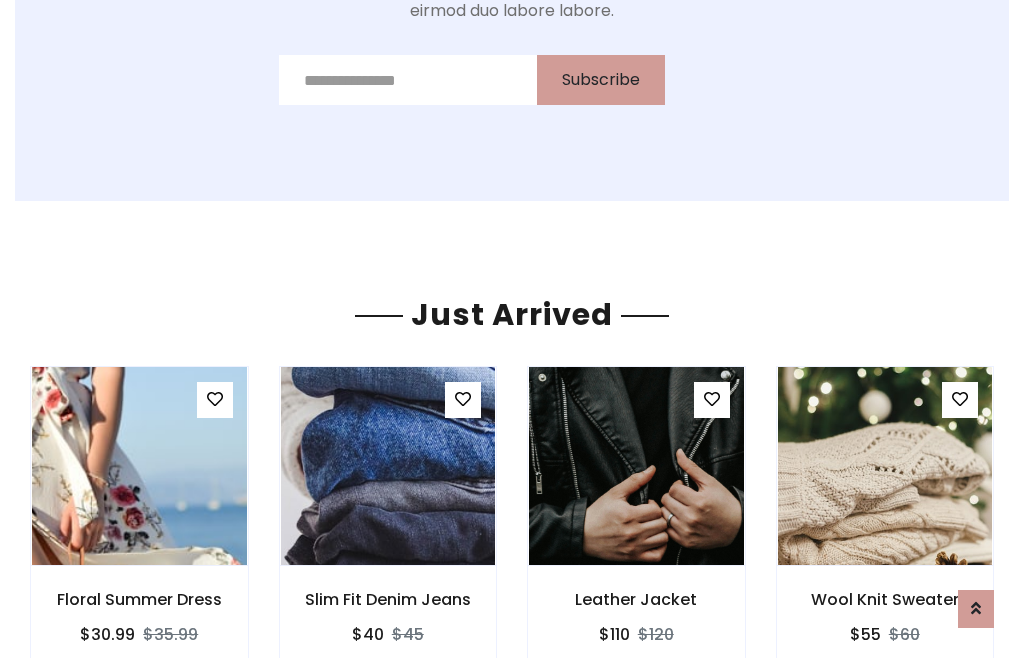 click on "Classic Men's Suit
$180
$200" at bounding box center [640, -428] 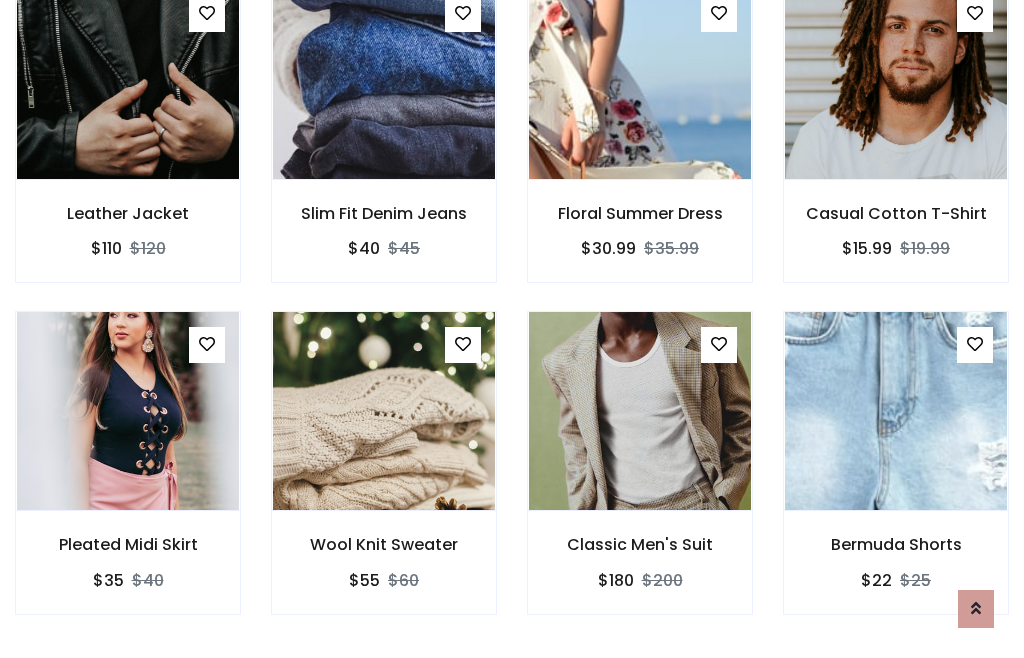 click on "Classic Men's Suit
$180
$200" at bounding box center [640, 476] 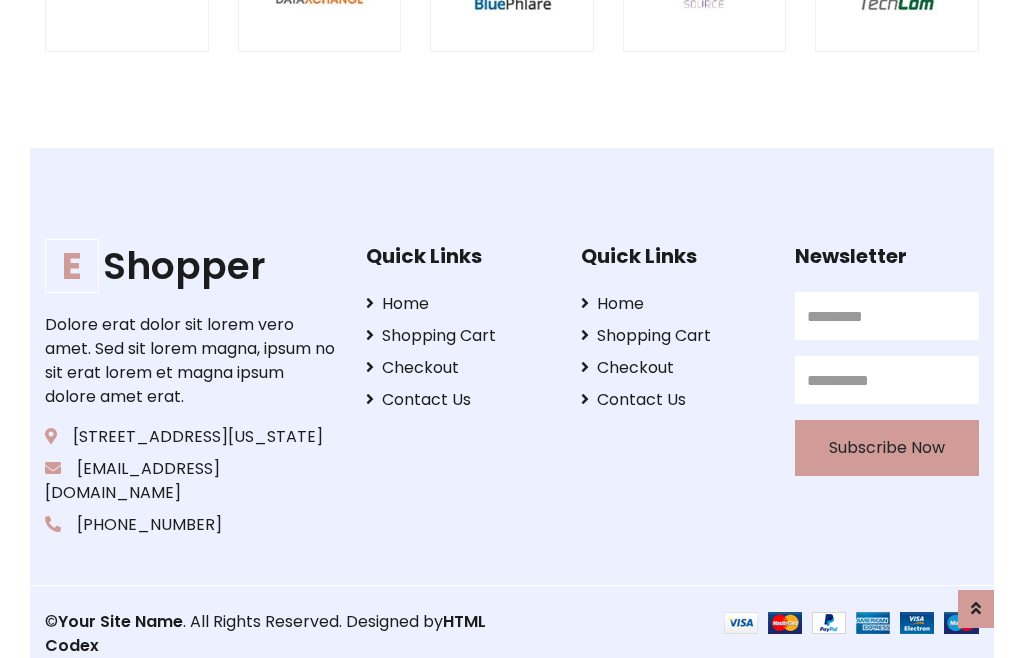 scroll, scrollTop: 3807, scrollLeft: 0, axis: vertical 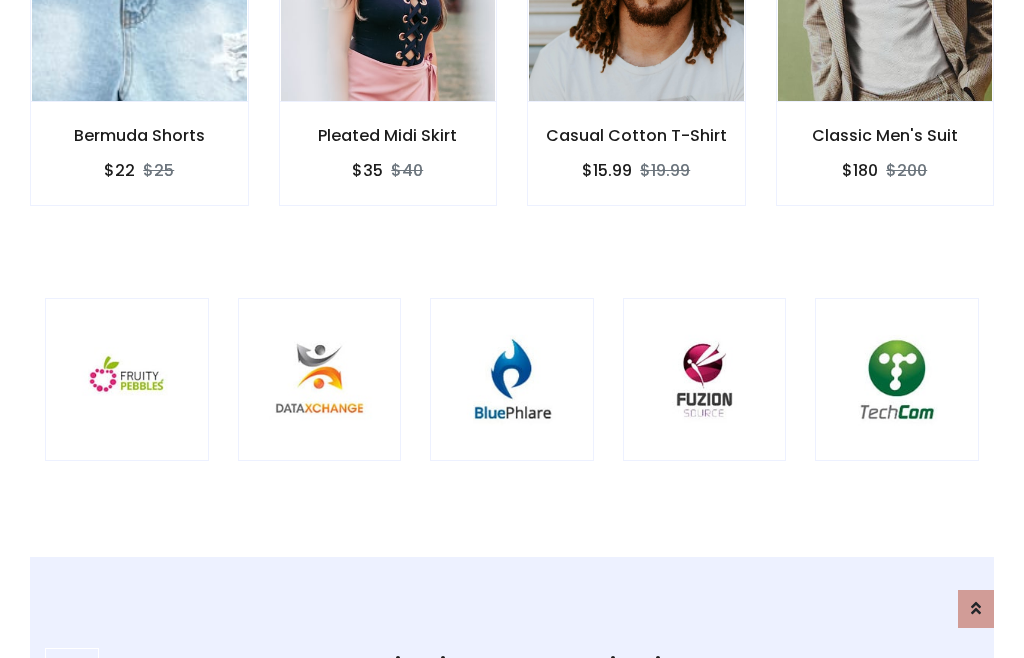 click at bounding box center [512, 380] 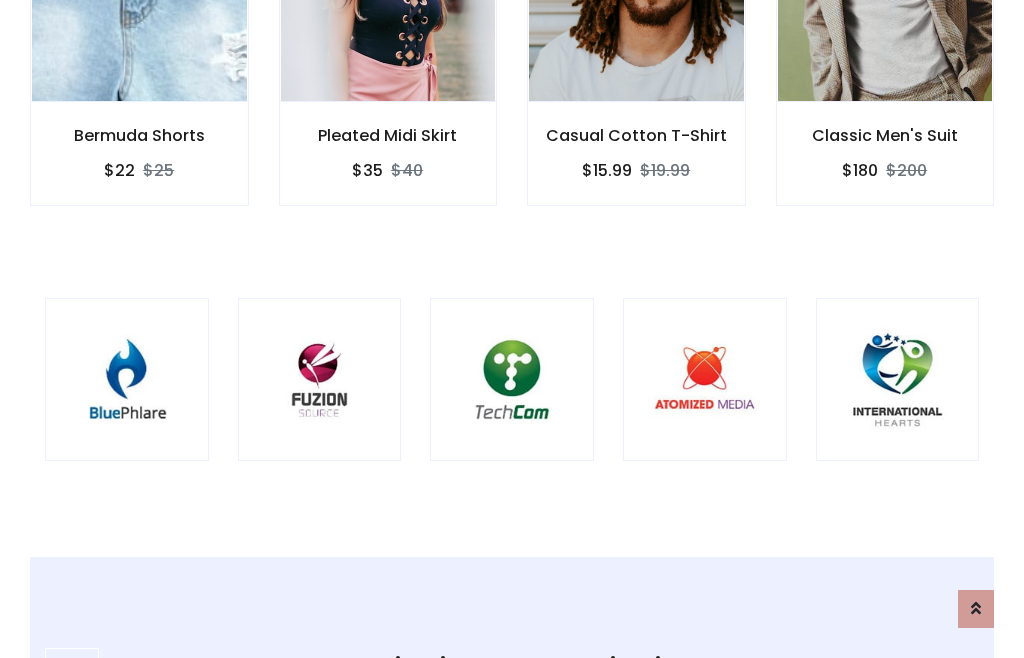 click at bounding box center (512, 380) 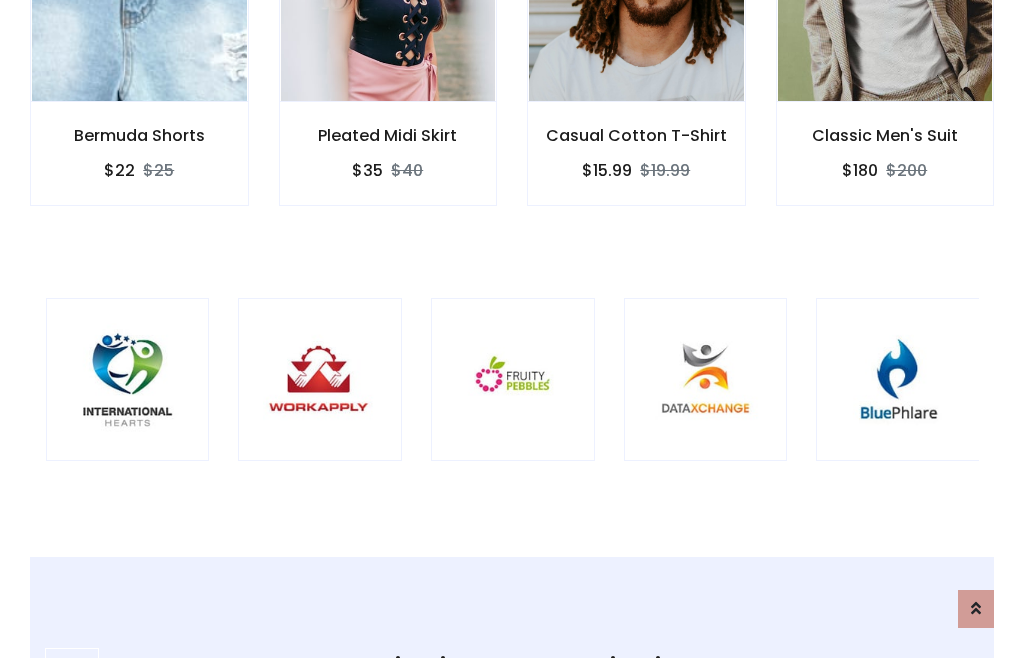click at bounding box center [513, 380] 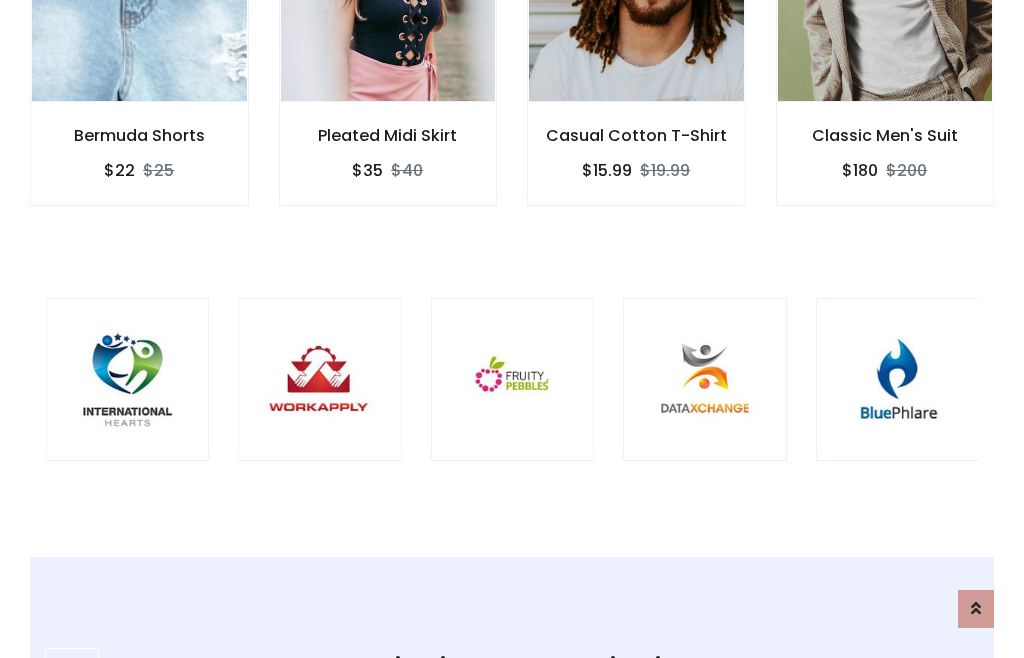 scroll, scrollTop: 0, scrollLeft: 0, axis: both 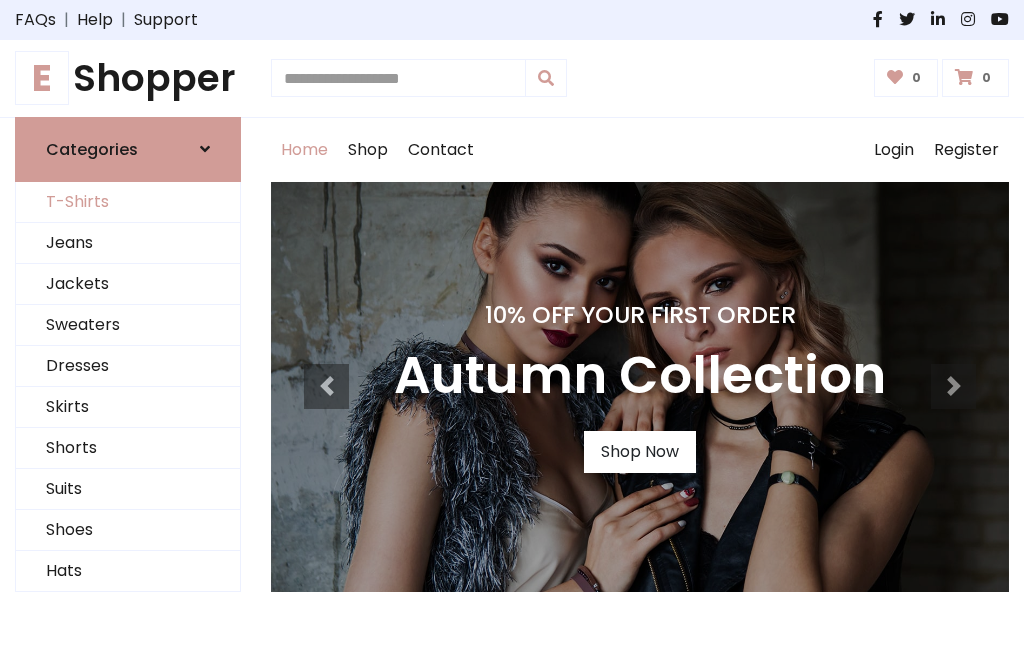click on "T-Shirts" at bounding box center [128, 202] 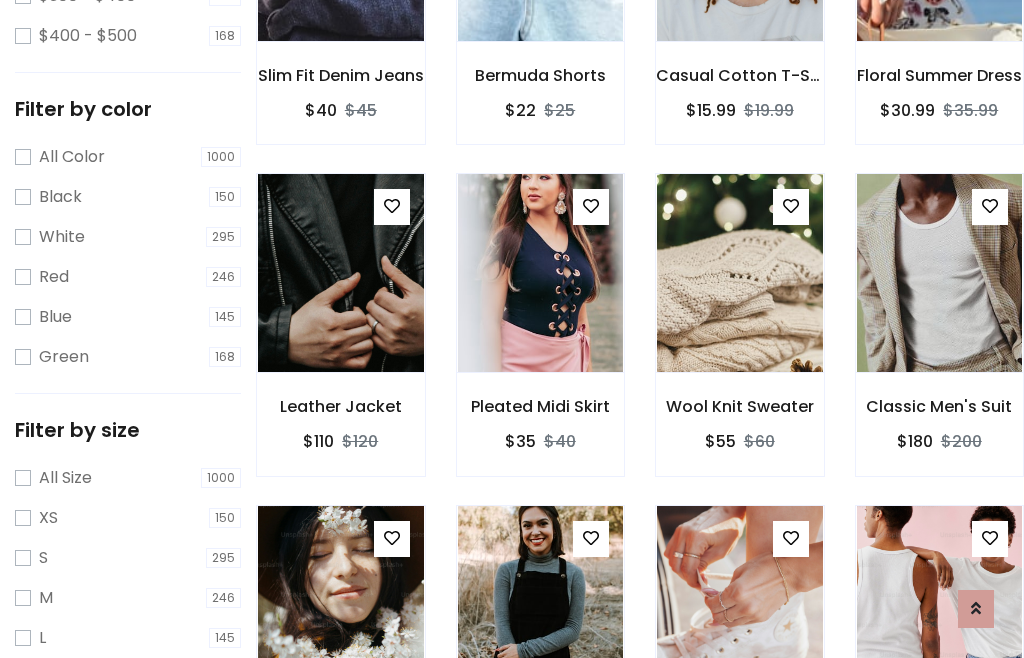 scroll, scrollTop: 185, scrollLeft: 0, axis: vertical 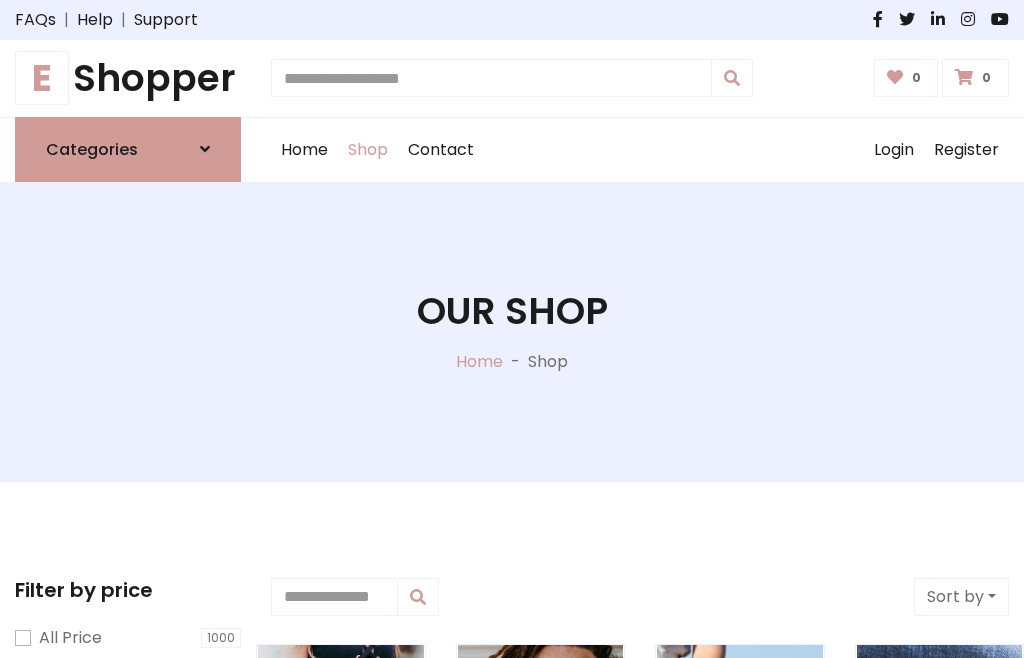 click on "E Shopper" at bounding box center [128, 78] 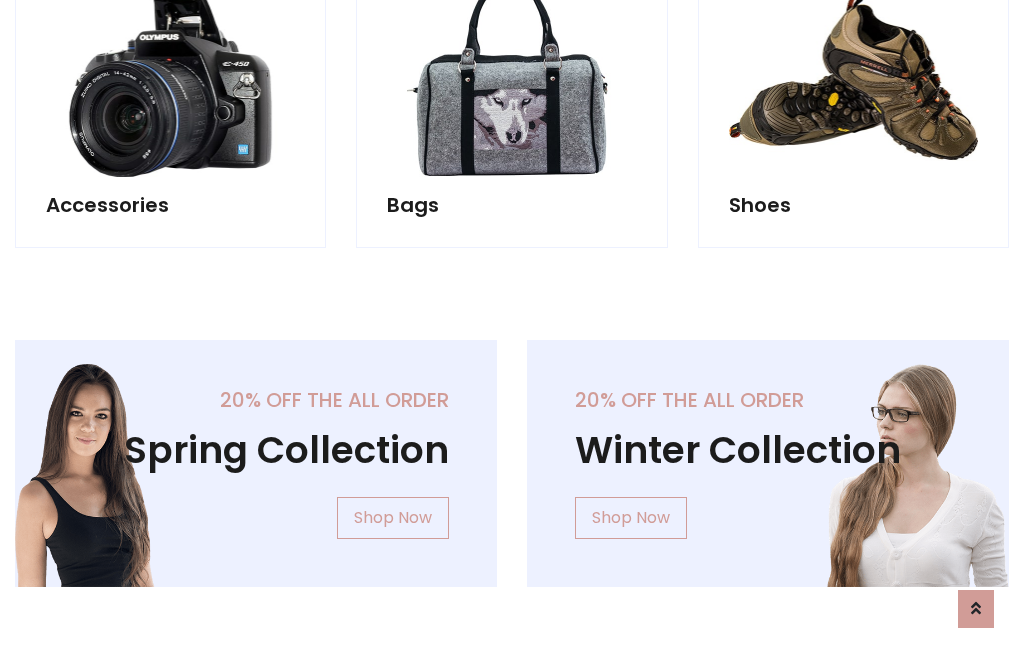 scroll, scrollTop: 1943, scrollLeft: 0, axis: vertical 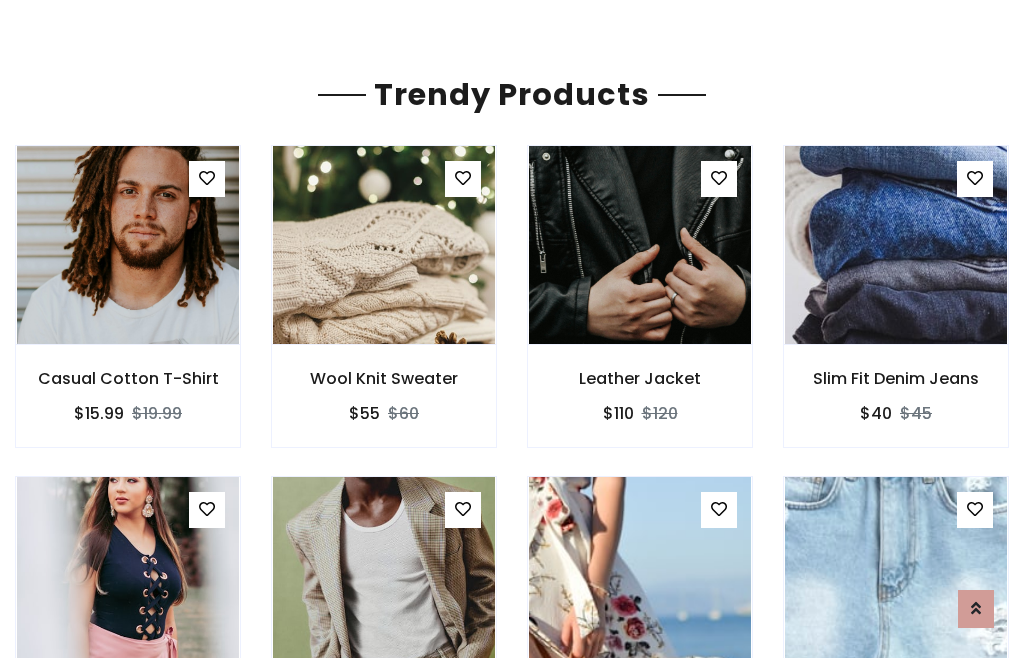 click on "Shop" at bounding box center [368, -1793] 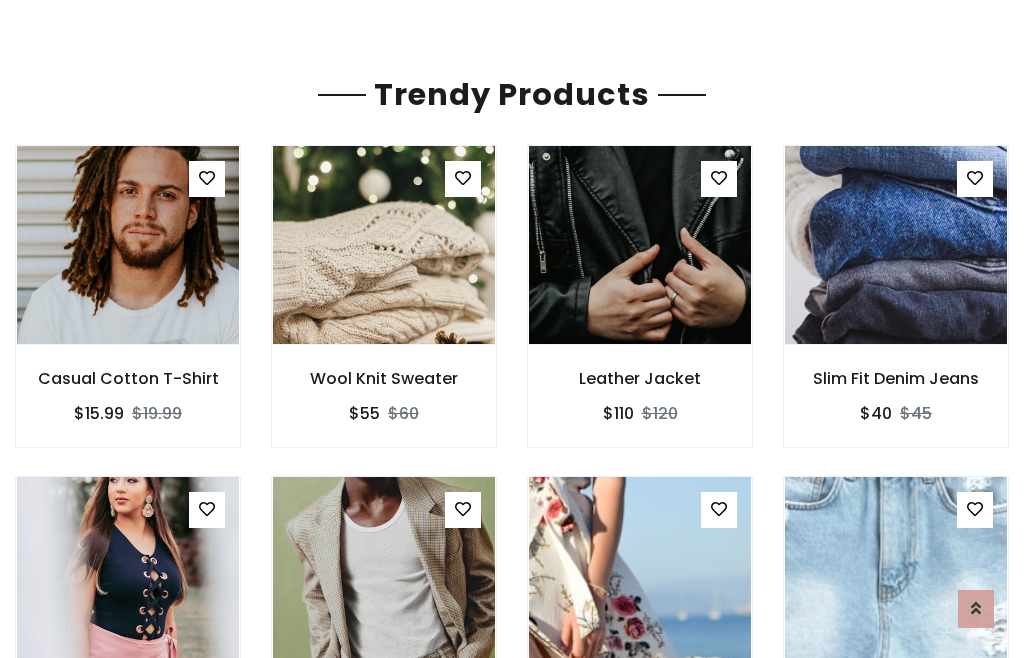 scroll, scrollTop: 0, scrollLeft: 0, axis: both 